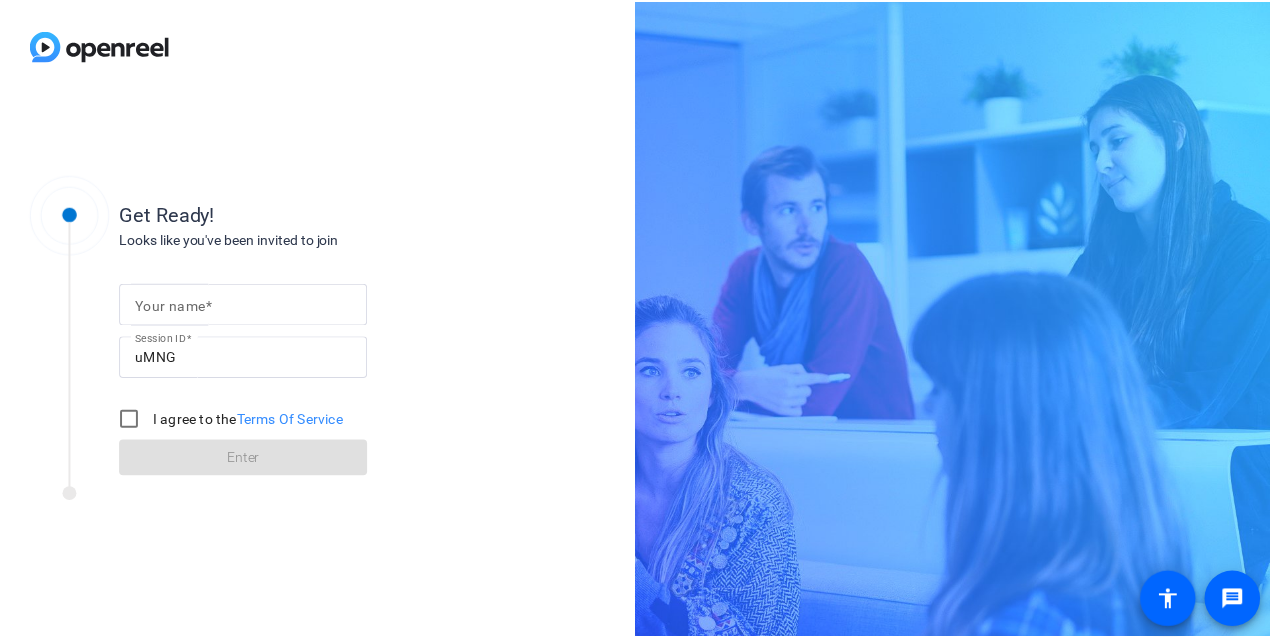 scroll, scrollTop: 0, scrollLeft: 0, axis: both 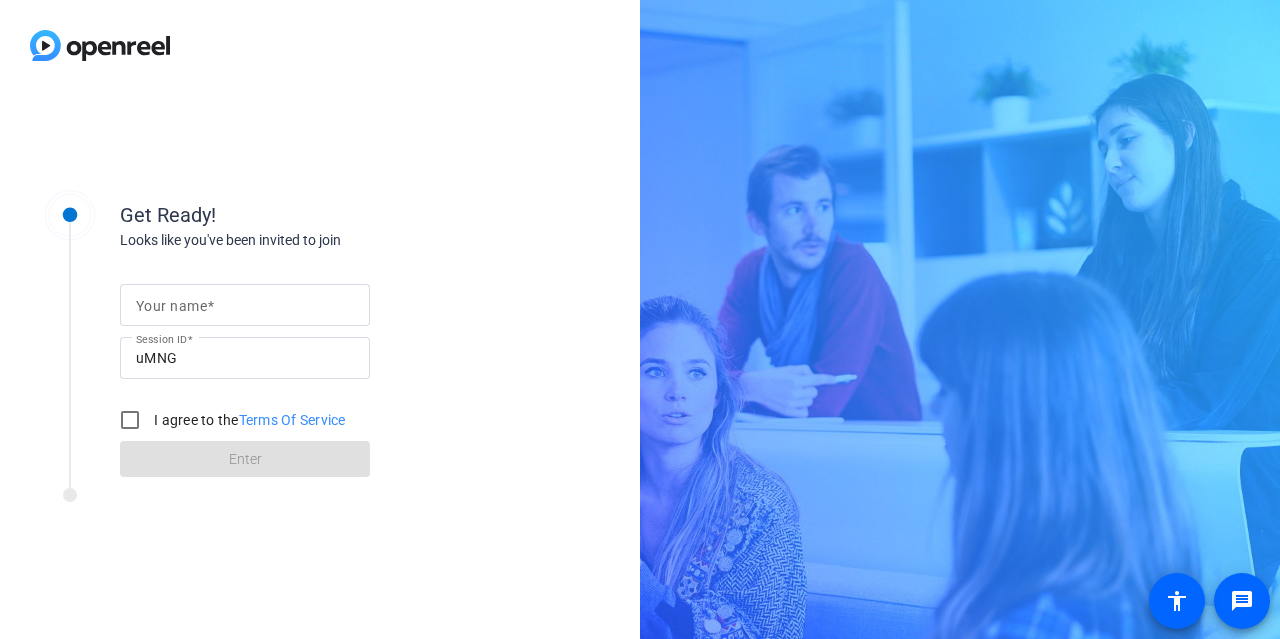 click on "Your name" at bounding box center [171, 306] 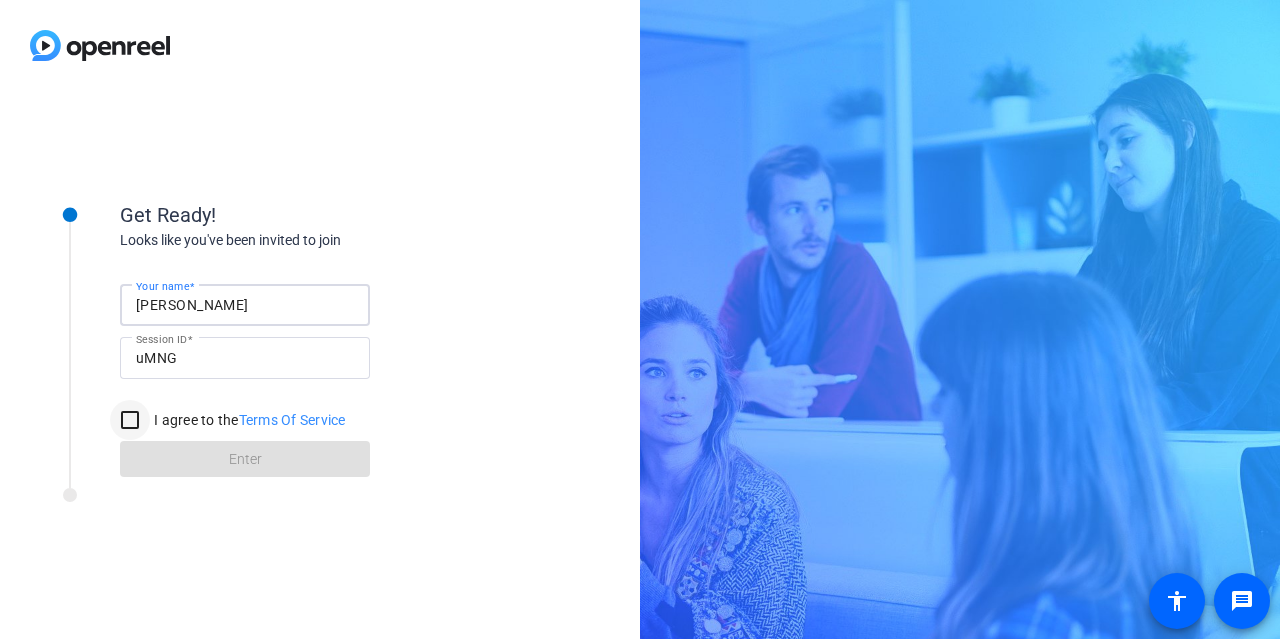 type on "[PERSON_NAME]" 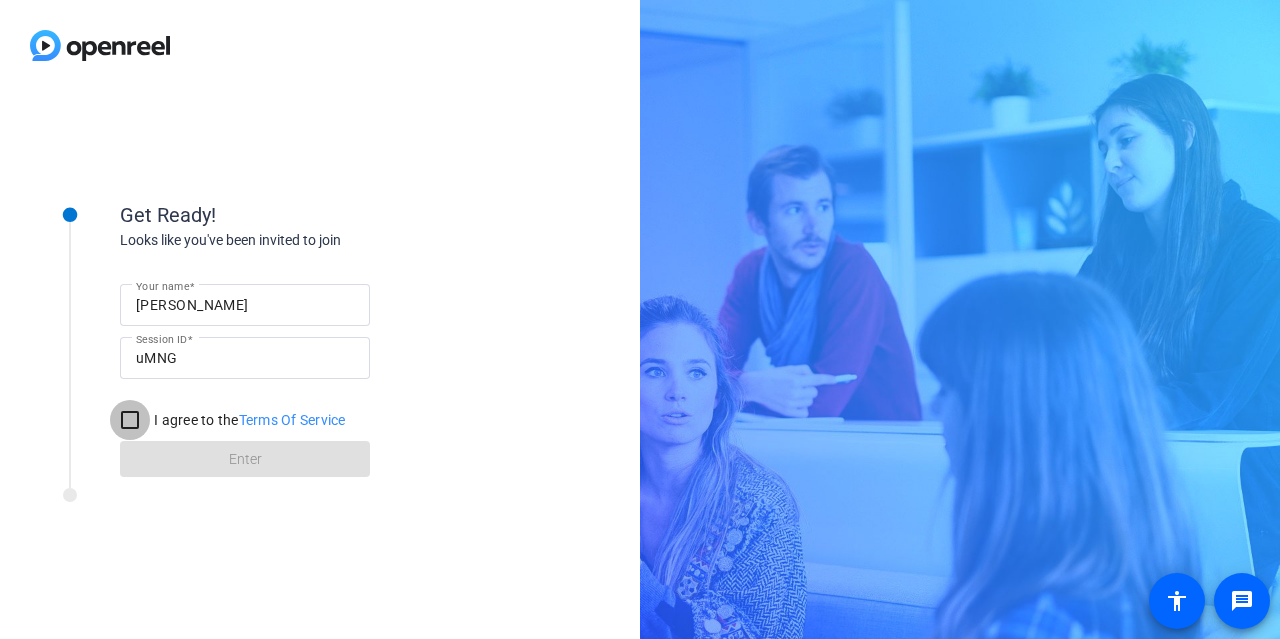 click on "I agree to the  Terms Of Service" at bounding box center [130, 420] 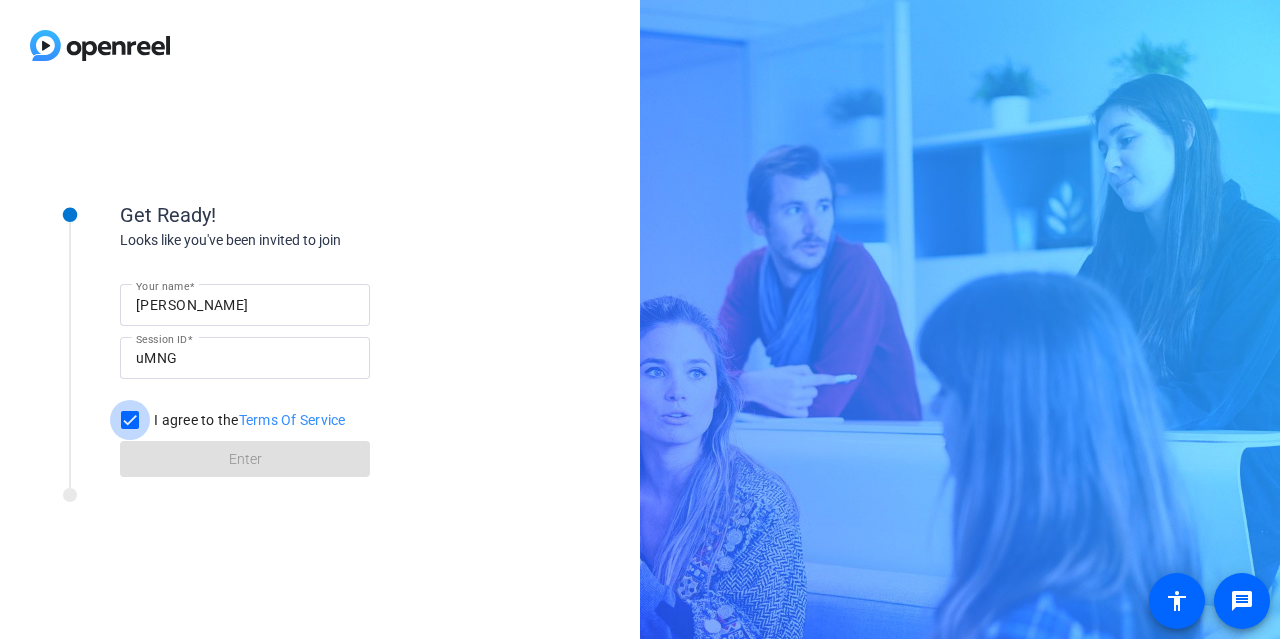 checkbox on "true" 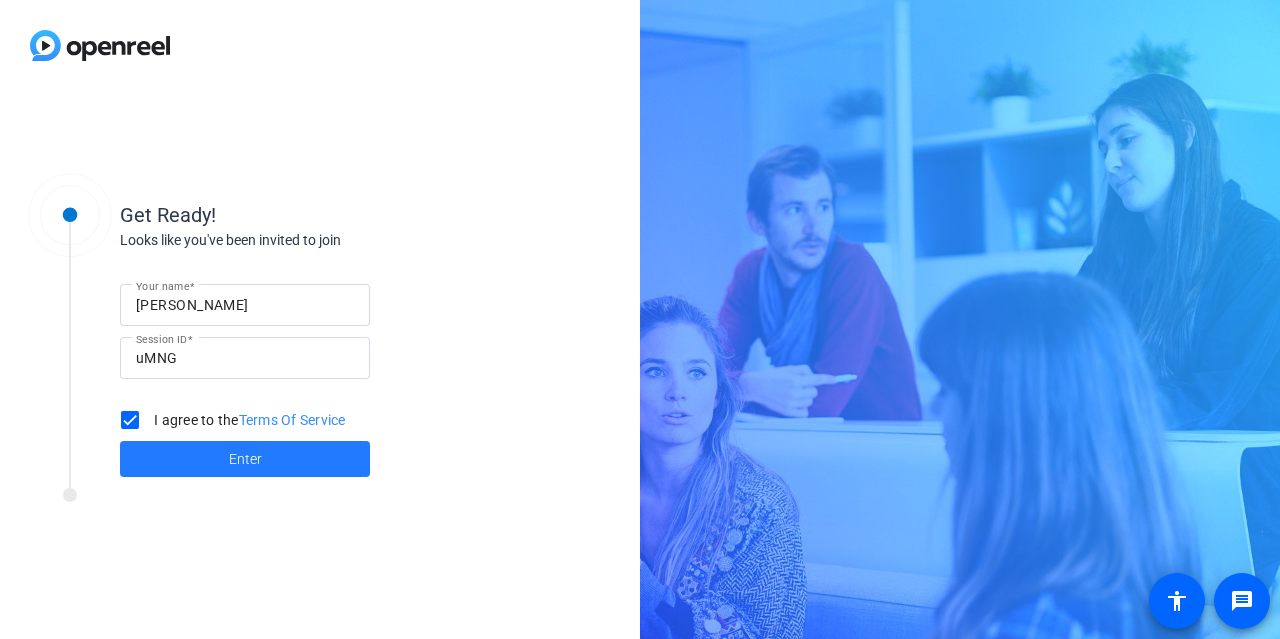 click 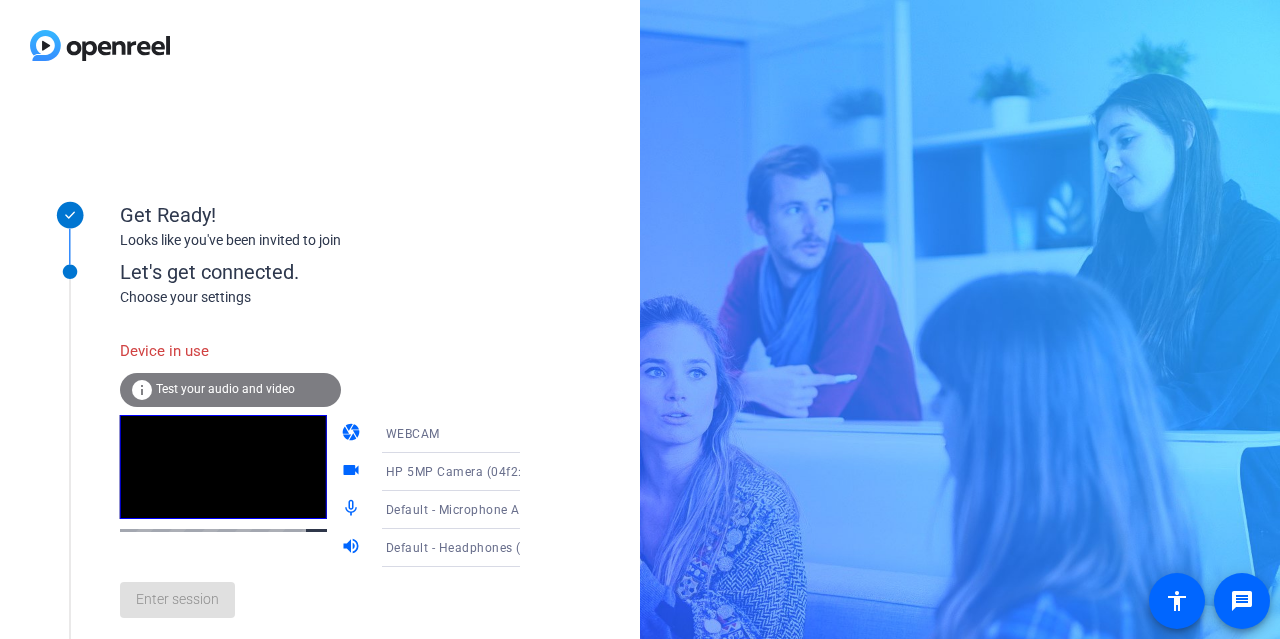 click on "Enter session" 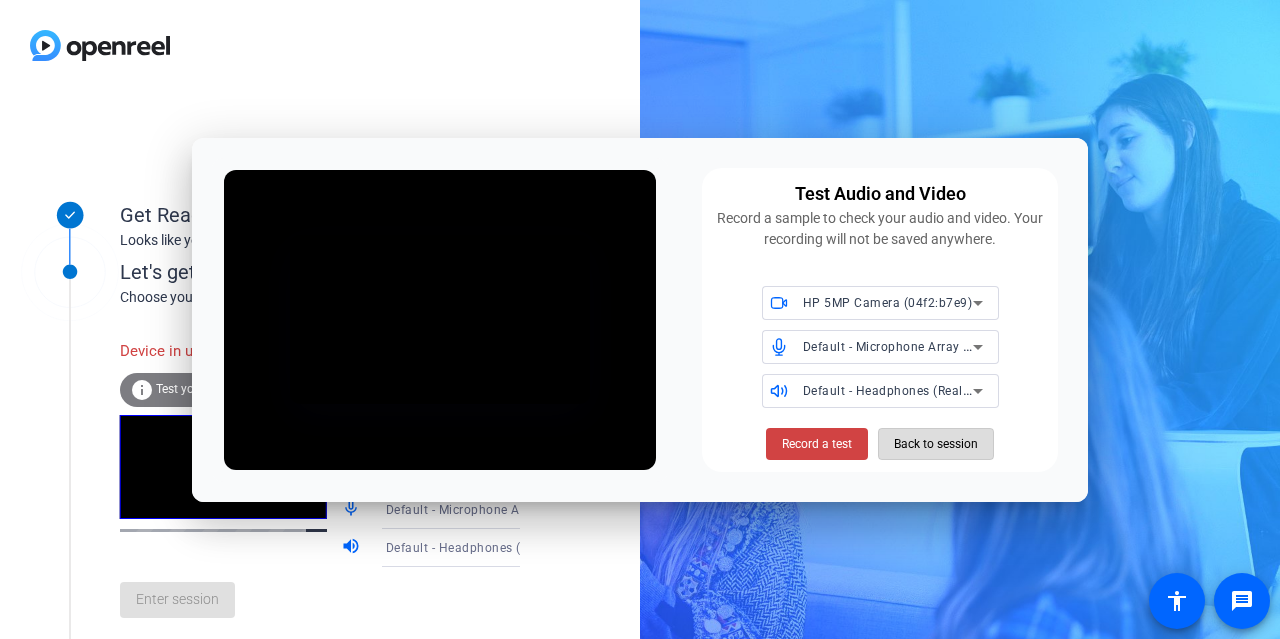 click on "Back to session" at bounding box center (936, 444) 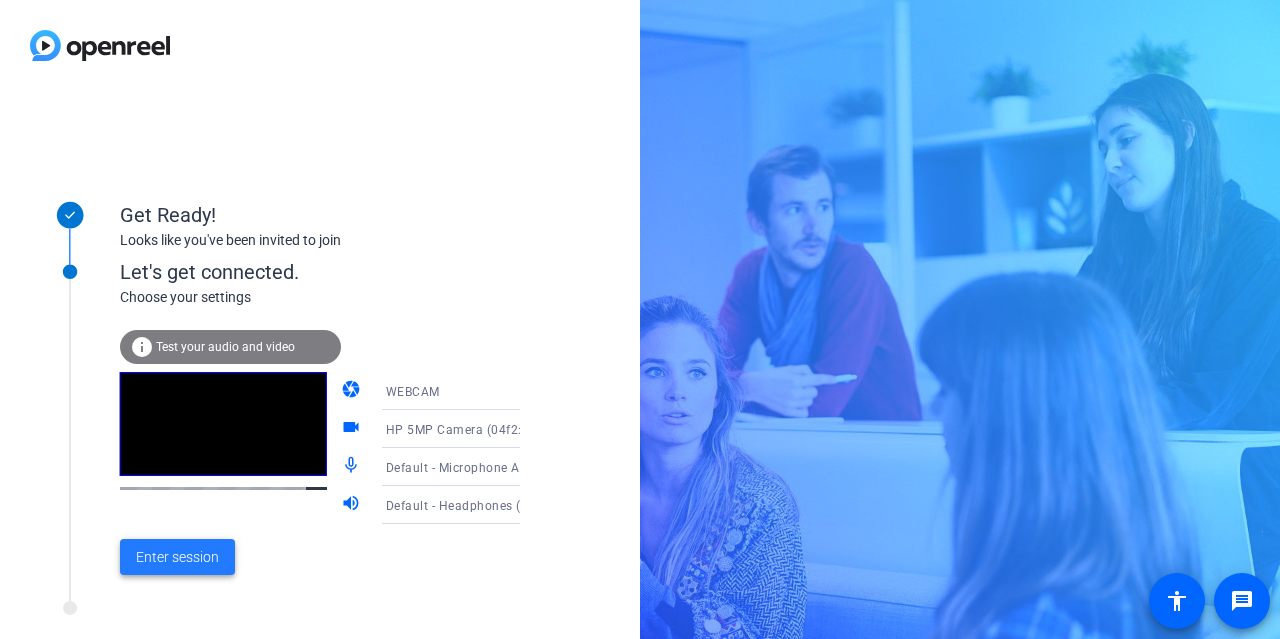 click on "Enter session" 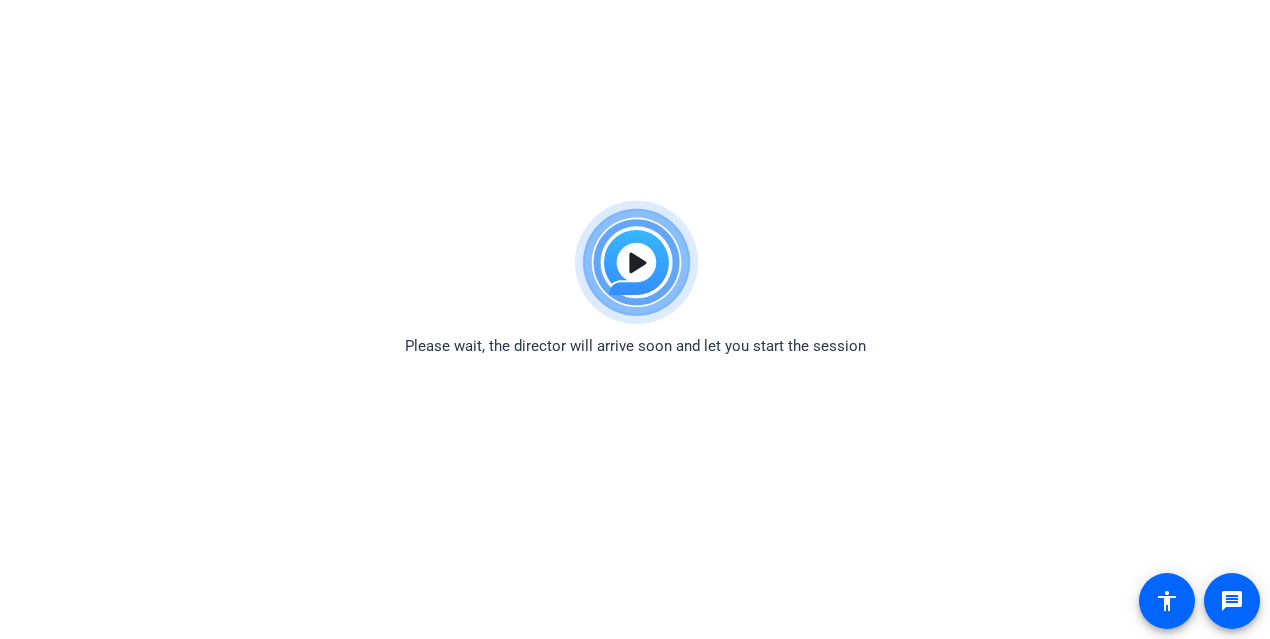click 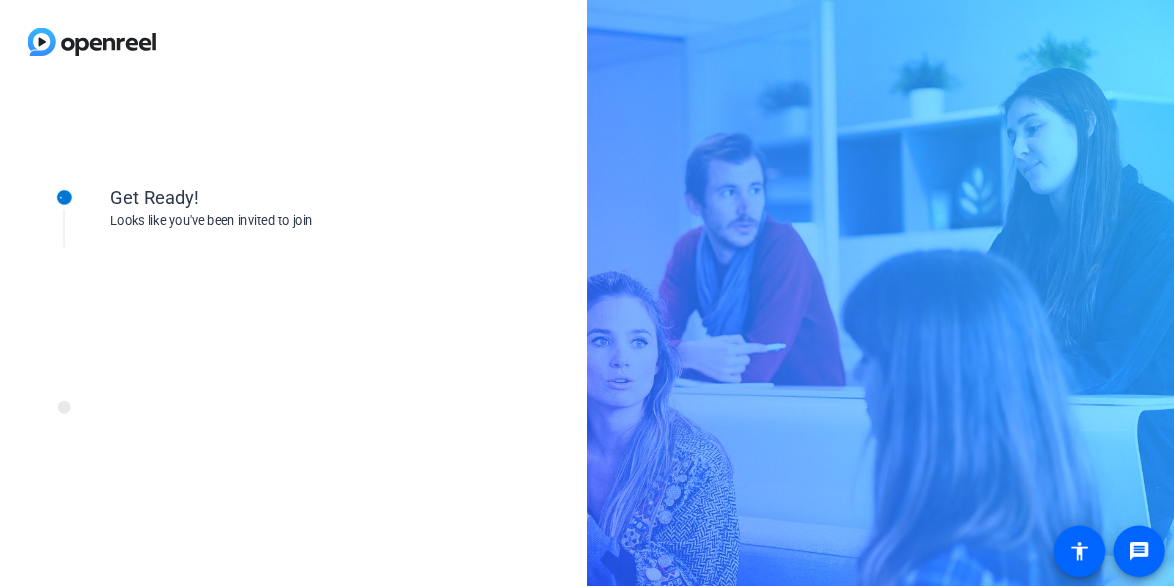 scroll, scrollTop: 0, scrollLeft: 0, axis: both 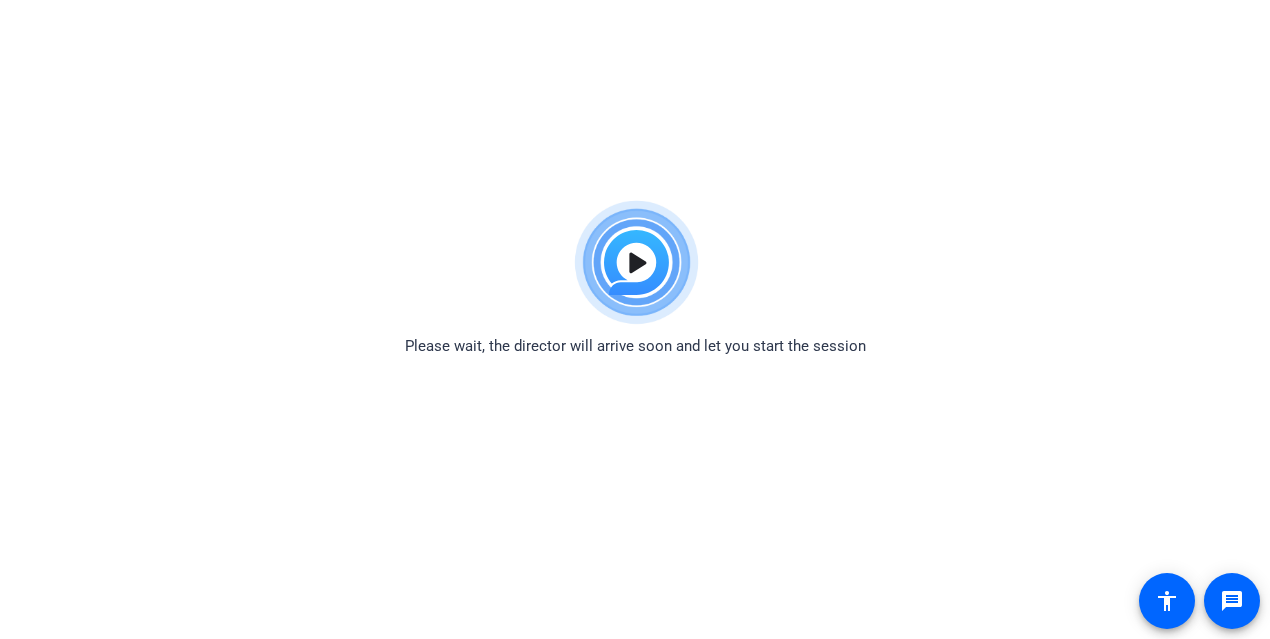 click on "Accessibility Screen-Reader Guide, Feedback, and Issue Reporting | New window
Please wait, the director will arrive soon and let you start the session message accessibility" at bounding box center [635, 319] 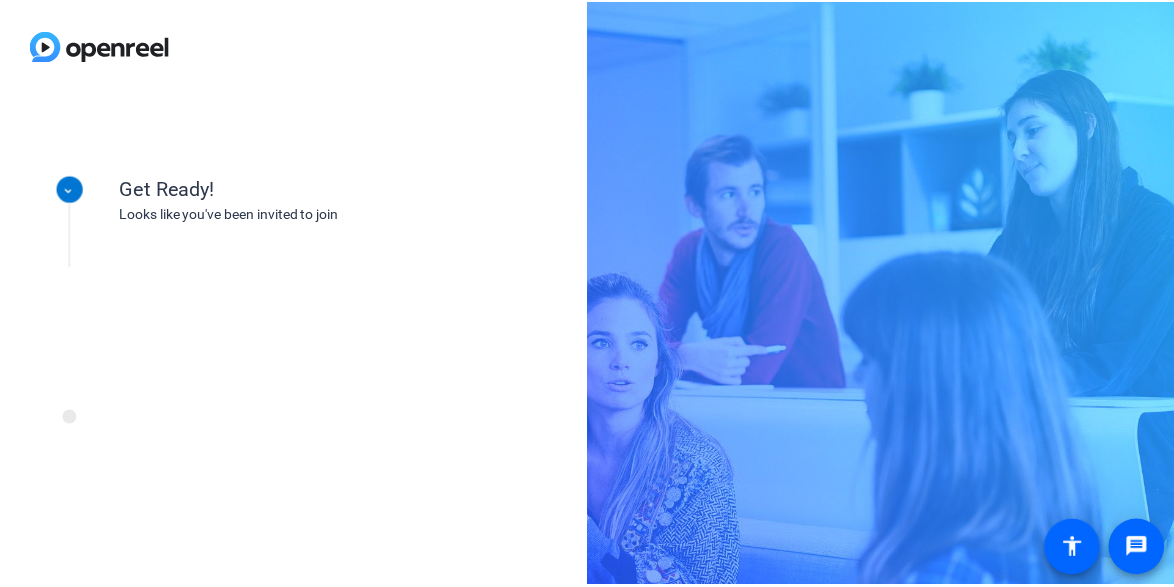 scroll, scrollTop: 0, scrollLeft: 0, axis: both 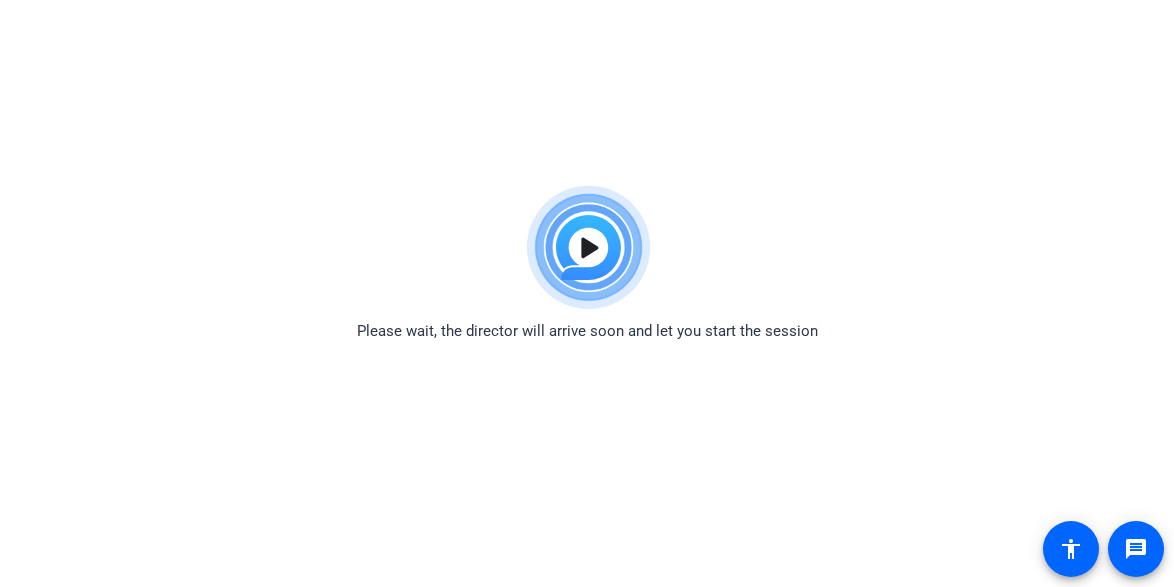 drag, startPoint x: 1096, startPoint y: 484, endPoint x: 1106, endPoint y: 525, distance: 42.201897 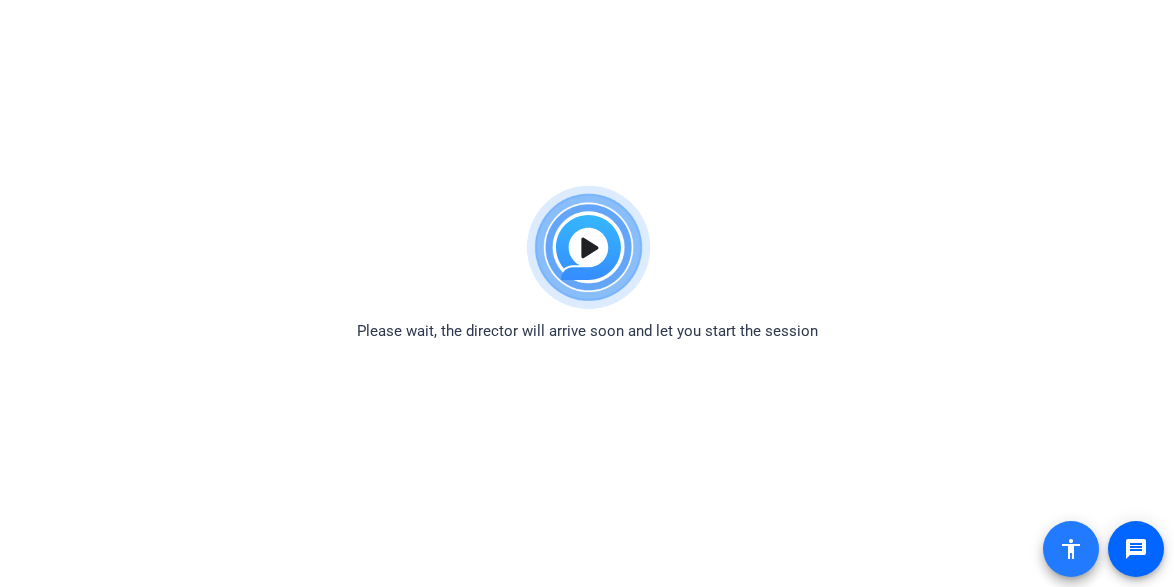 click on "accessibility" 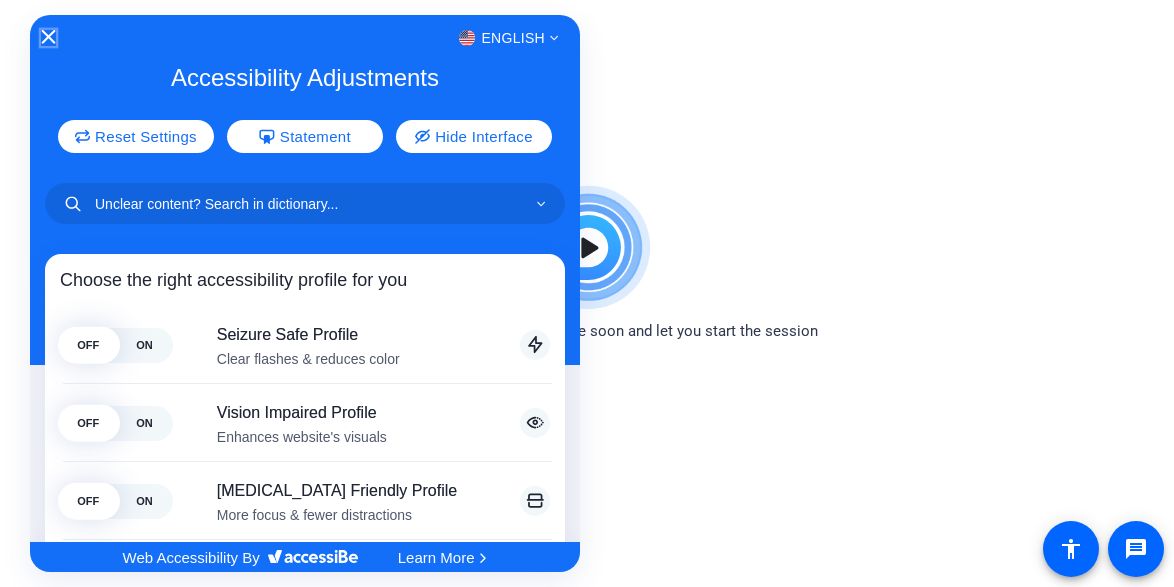 click 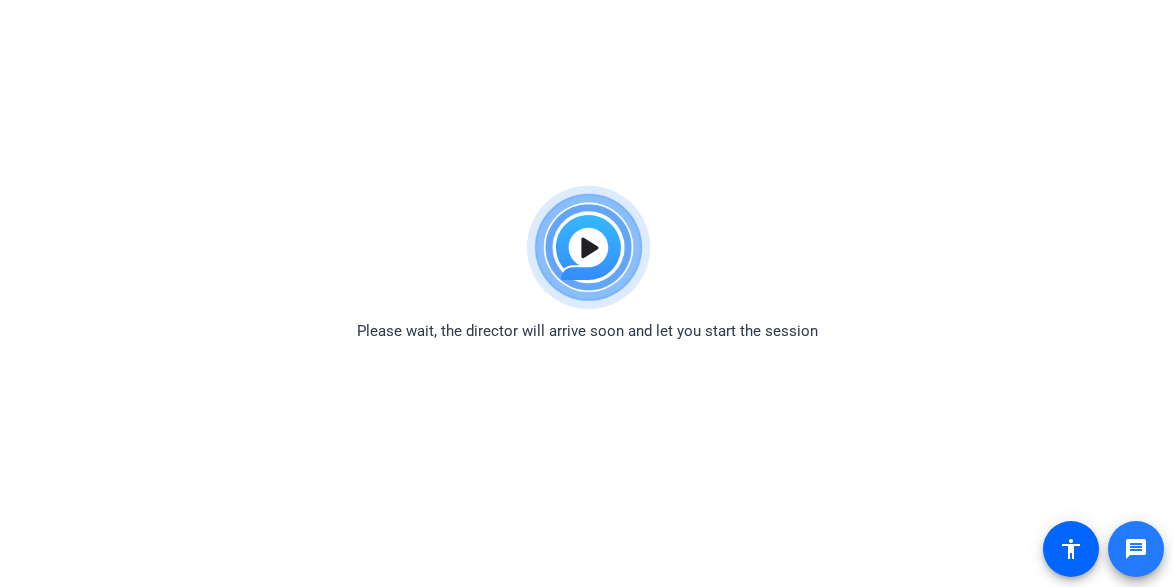 click on "message" 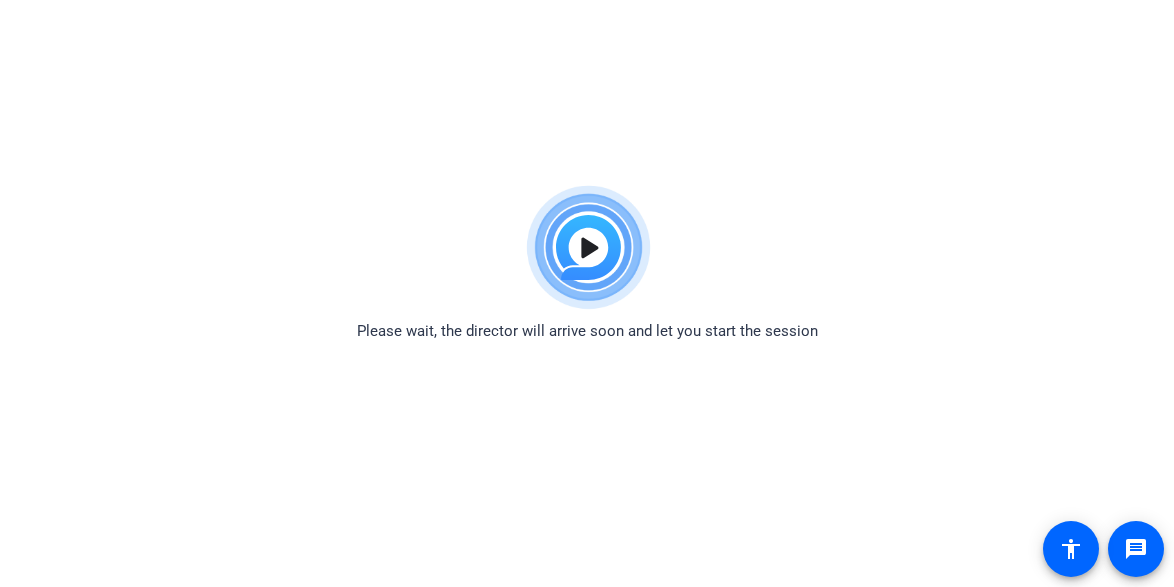 click on "Please wait, the director will arrive soon and let you start the session" 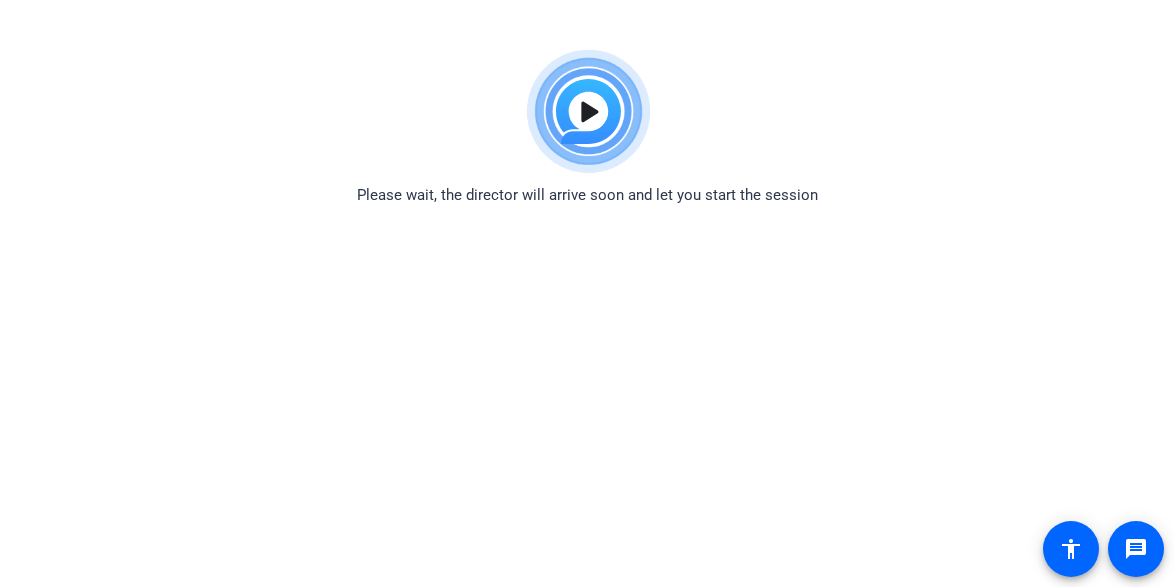 scroll, scrollTop: 176, scrollLeft: 0, axis: vertical 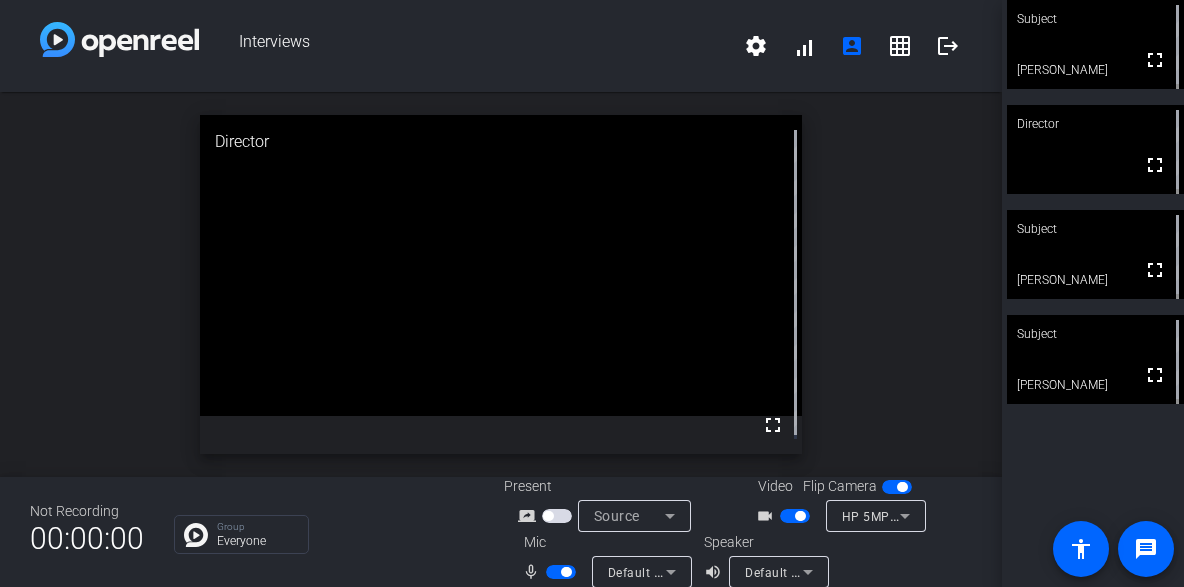 click at bounding box center [566, 572] 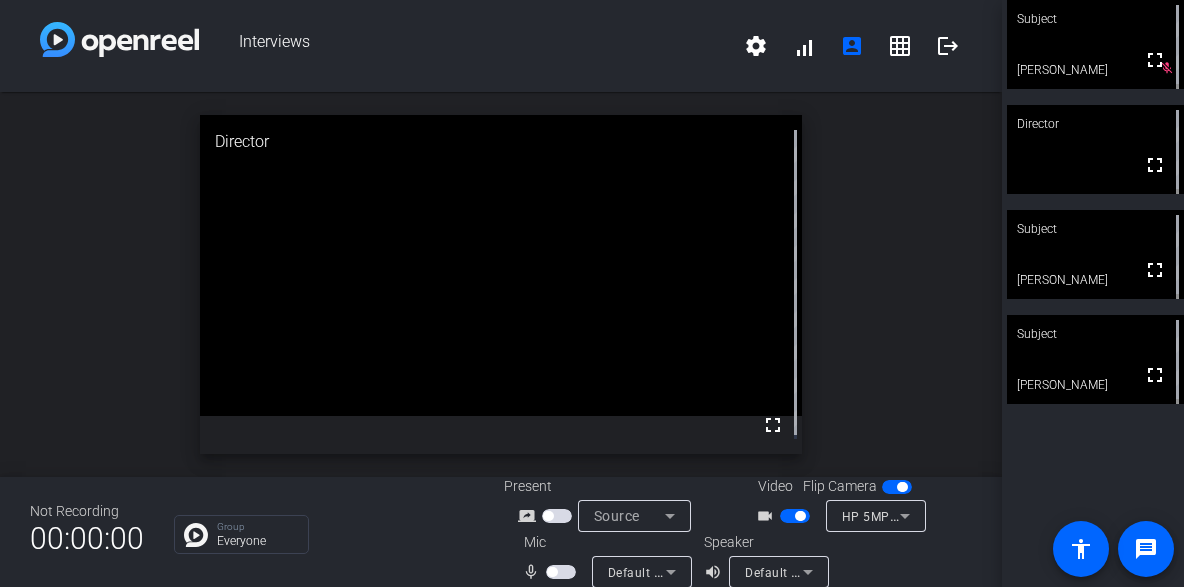 click at bounding box center [561, 572] 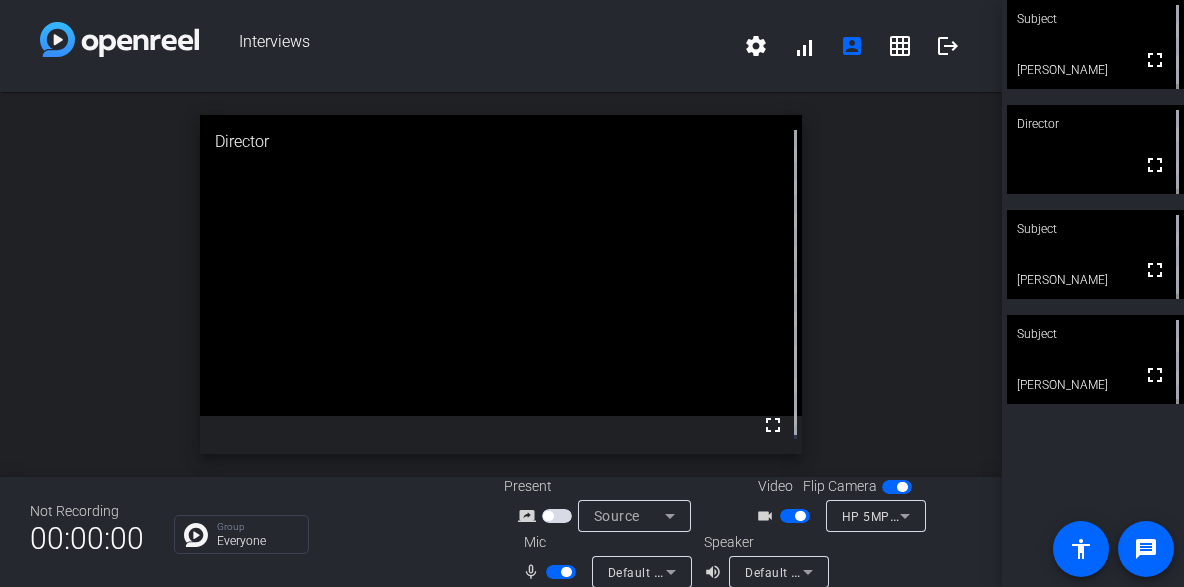 click at bounding box center [795, 516] 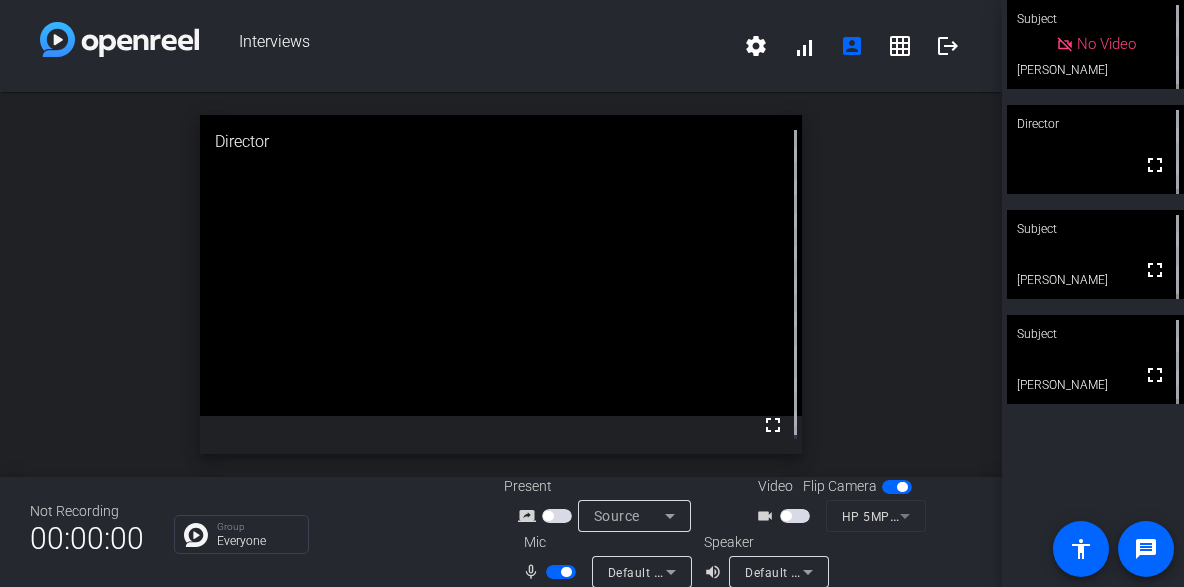 click at bounding box center (786, 516) 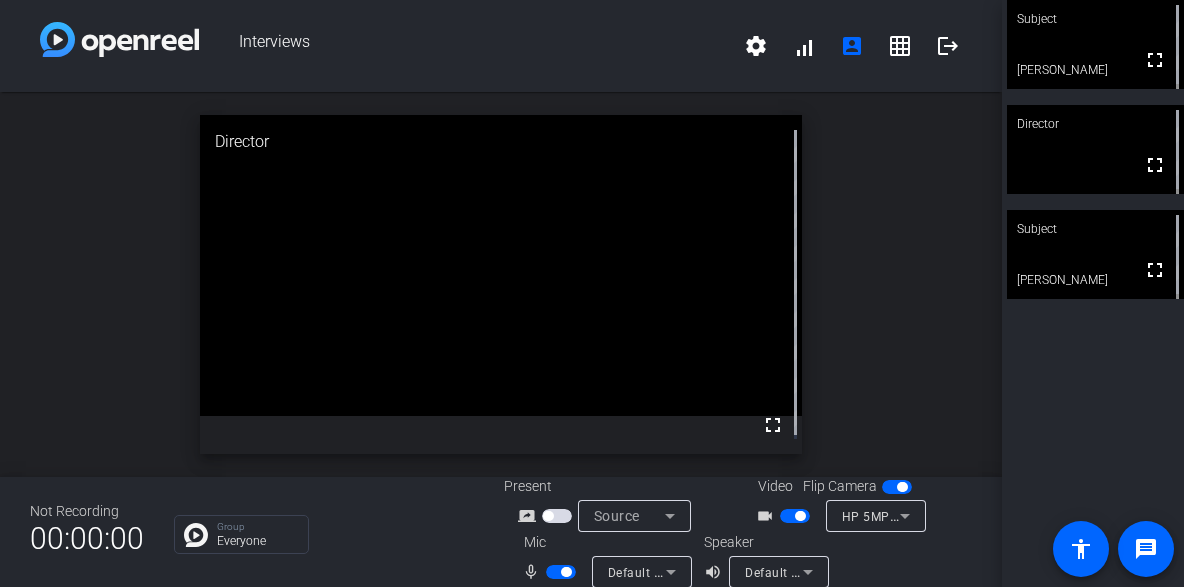 click at bounding box center (566, 572) 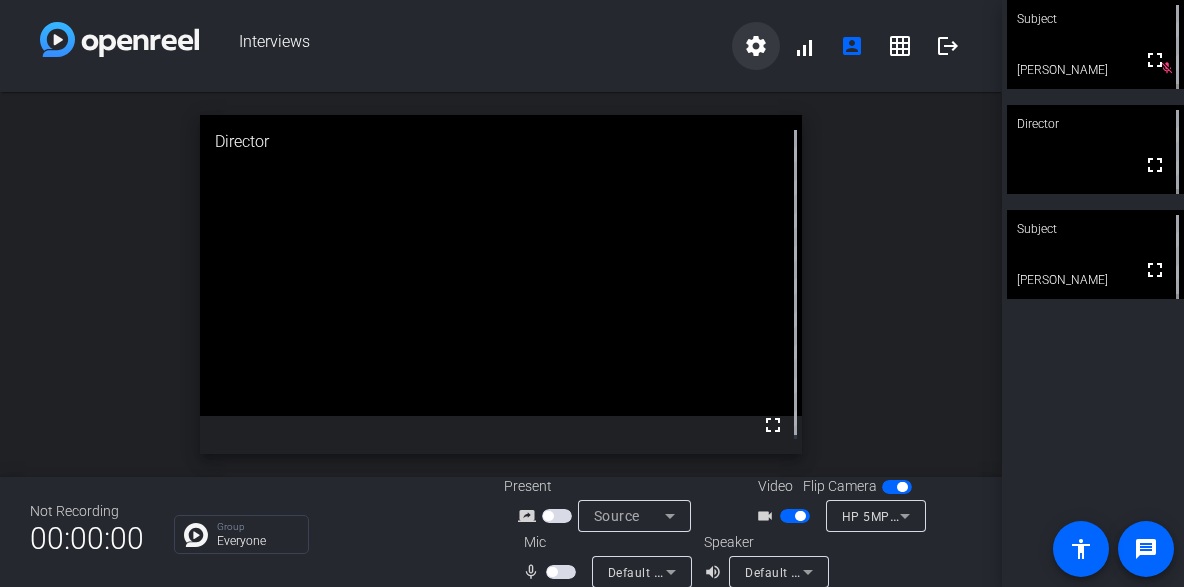 click on "settings" 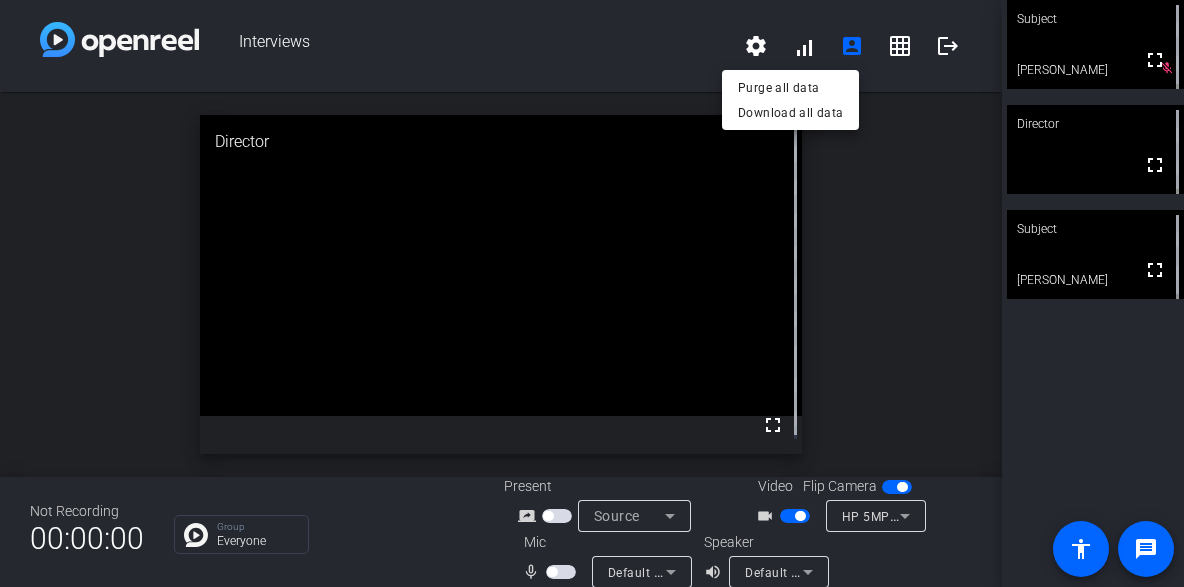 click at bounding box center (592, 293) 